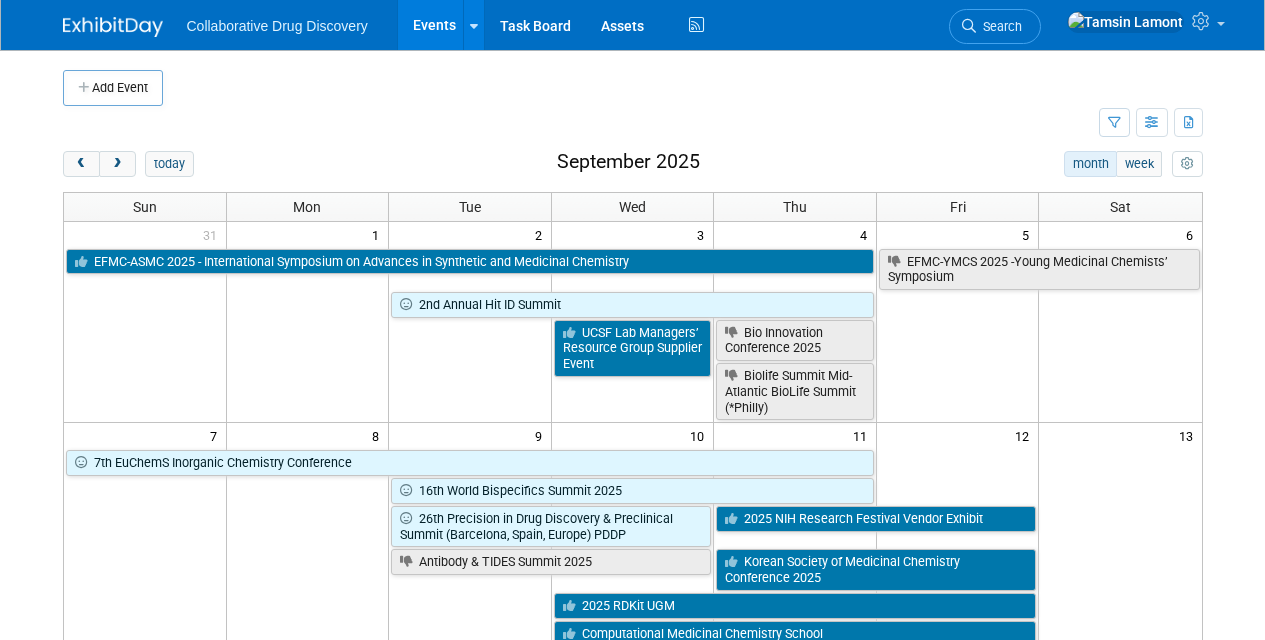 scroll, scrollTop: 0, scrollLeft: 0, axis: both 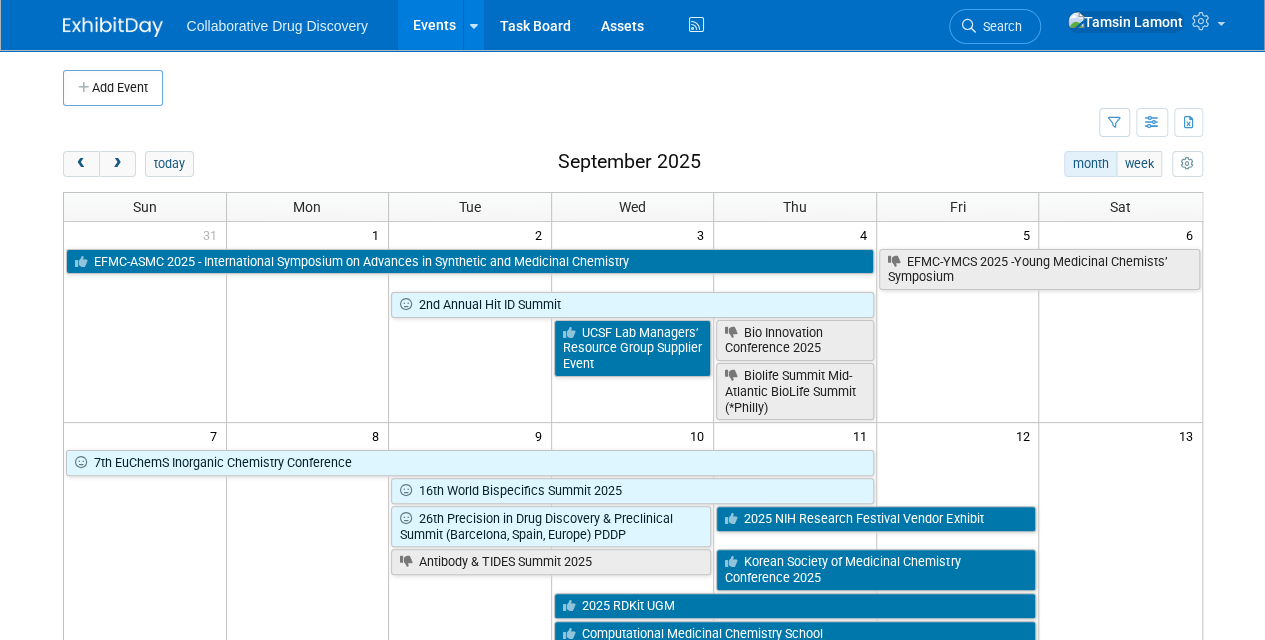 click at bounding box center [117, 164] 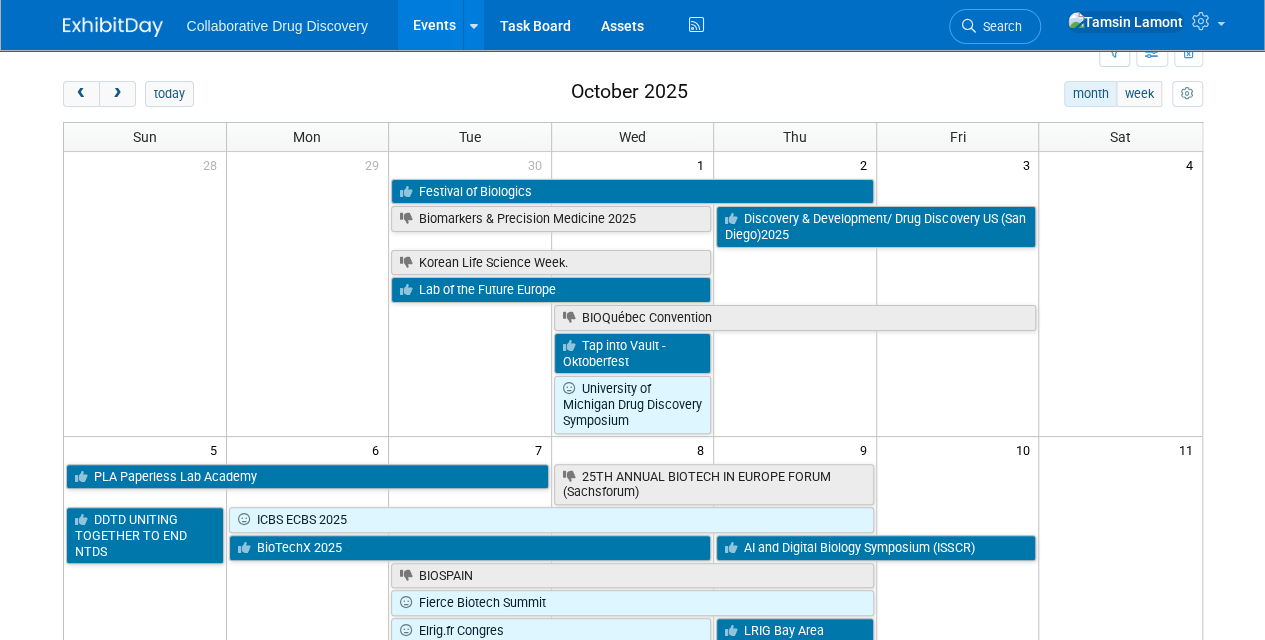 scroll, scrollTop: 0, scrollLeft: 0, axis: both 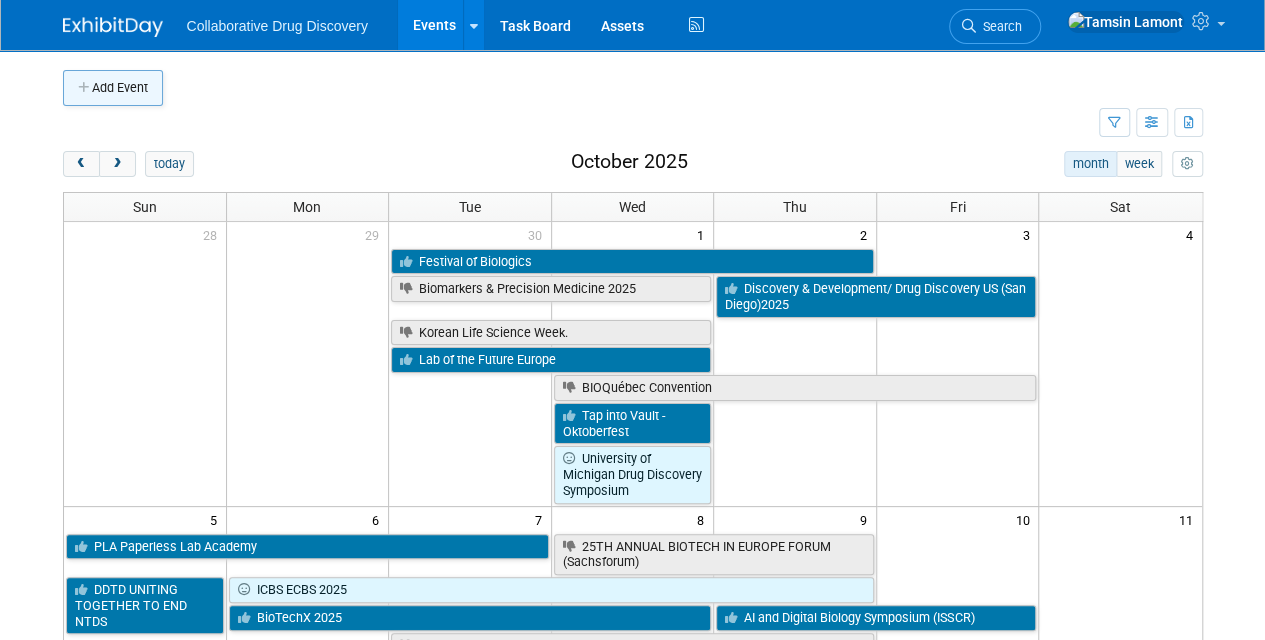 click on "Add Event" at bounding box center (113, 88) 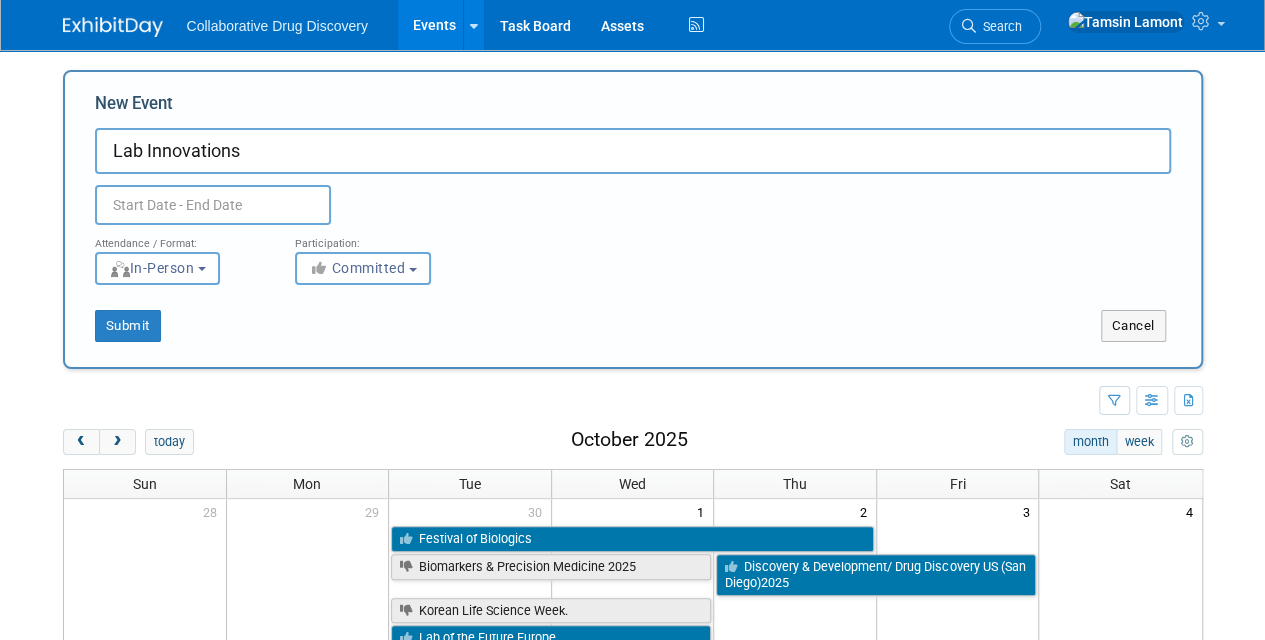type on "Lab Innovations" 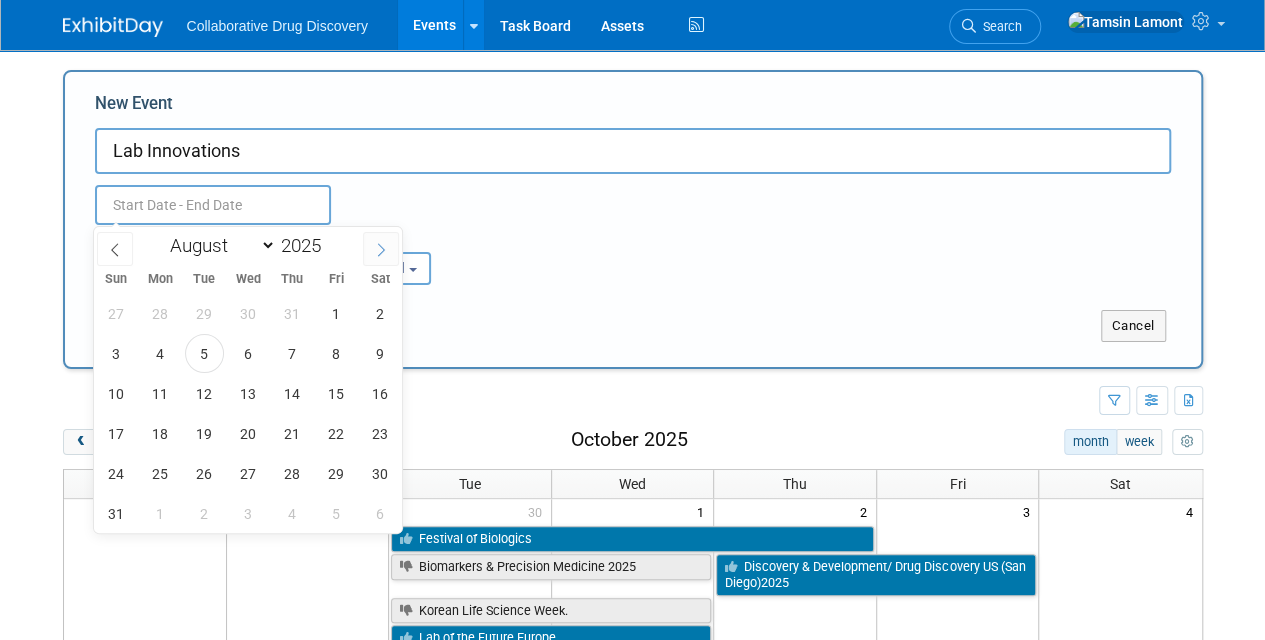 click 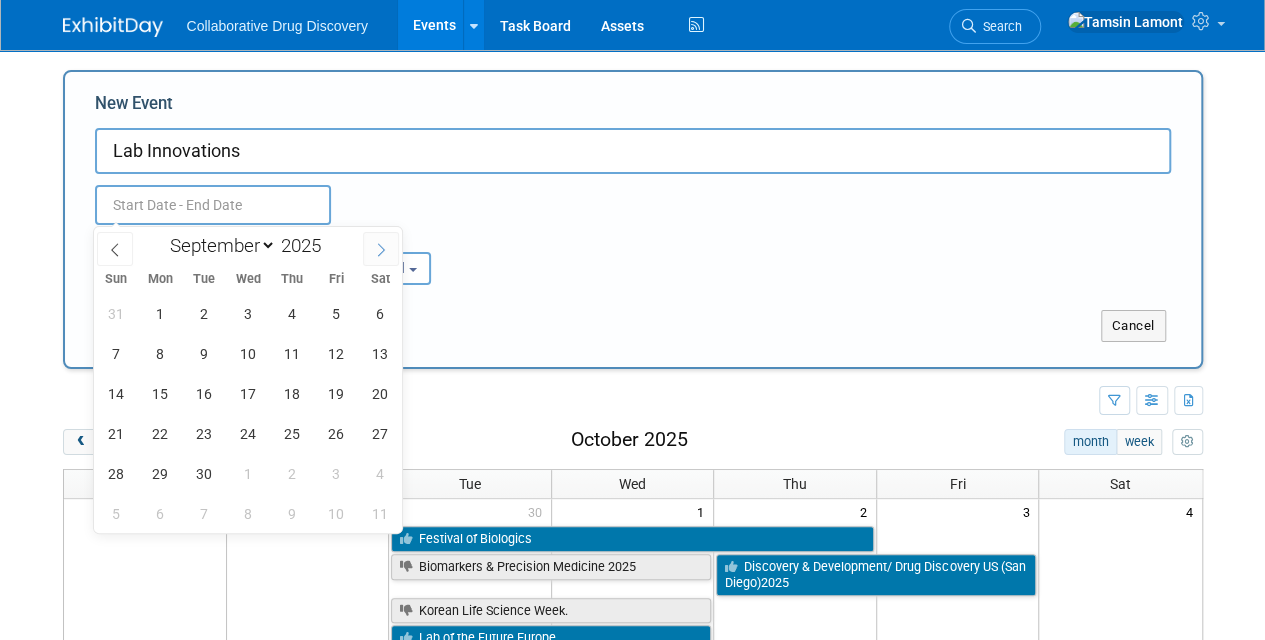 click 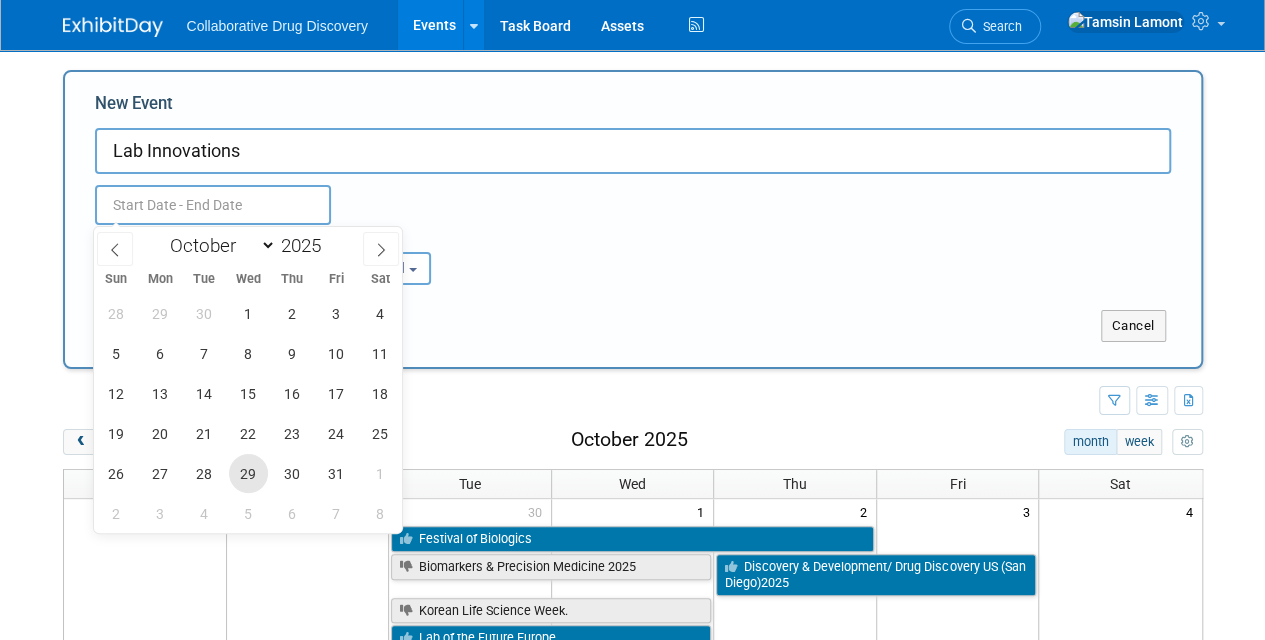 click on "29" at bounding box center (248, 473) 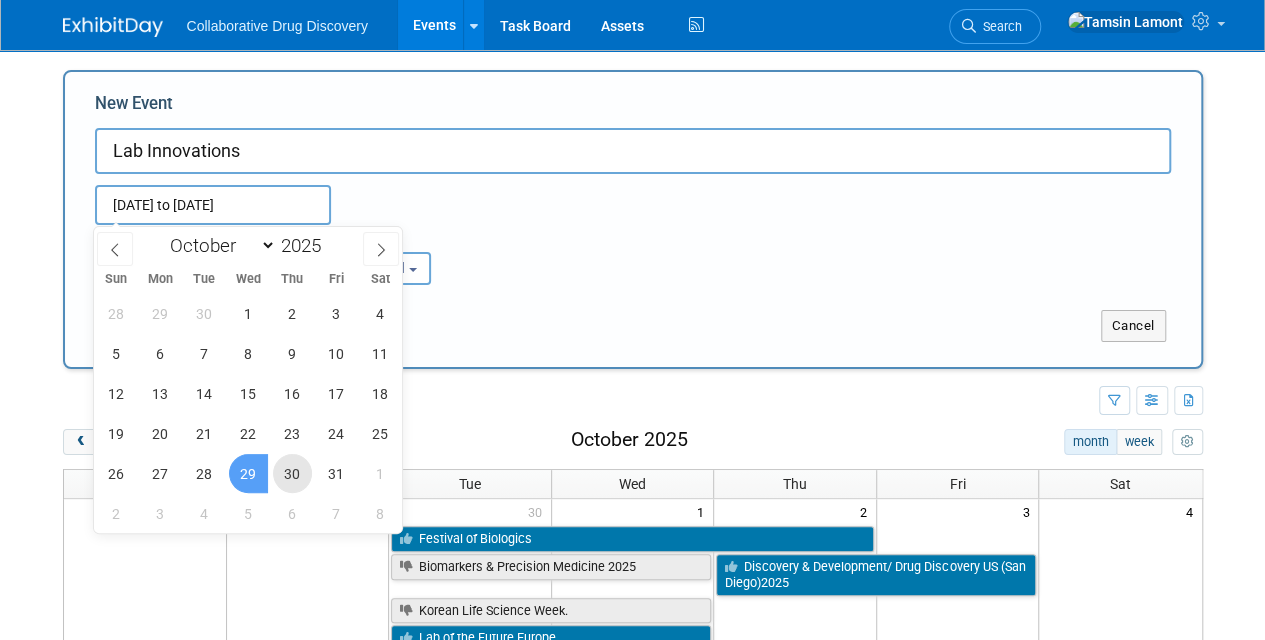 click on "30" at bounding box center (292, 473) 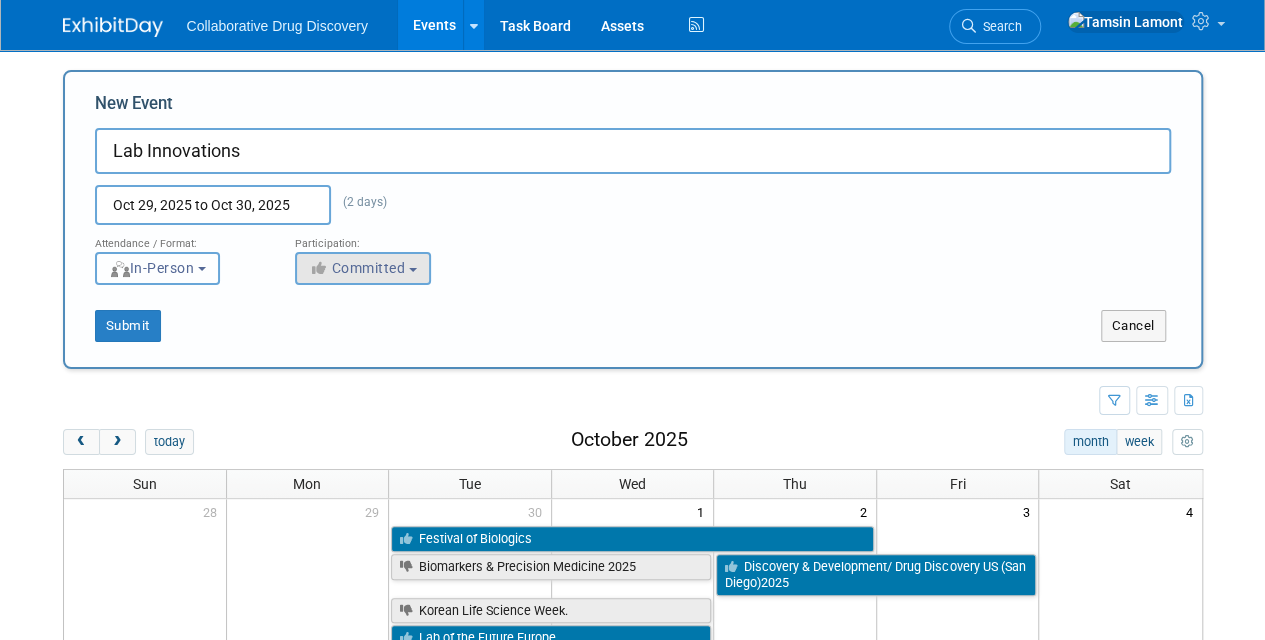 drag, startPoint x: 194, startPoint y: 264, endPoint x: 386, endPoint y: 267, distance: 192.02344 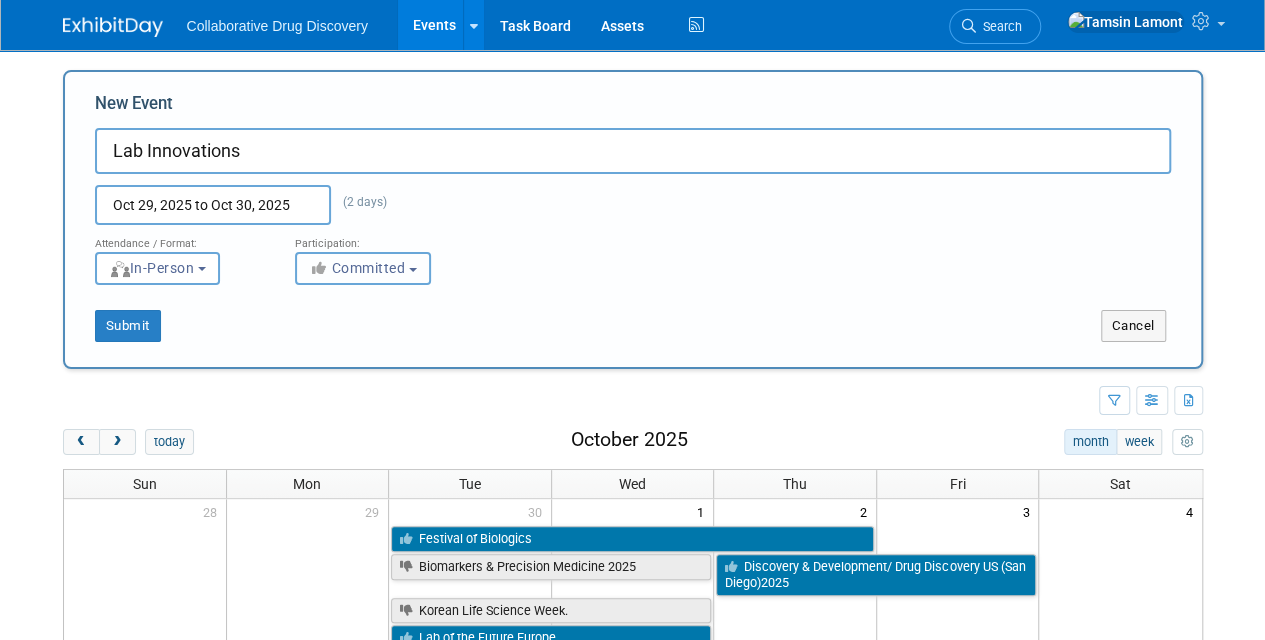 click on "Committed" at bounding box center [357, 268] 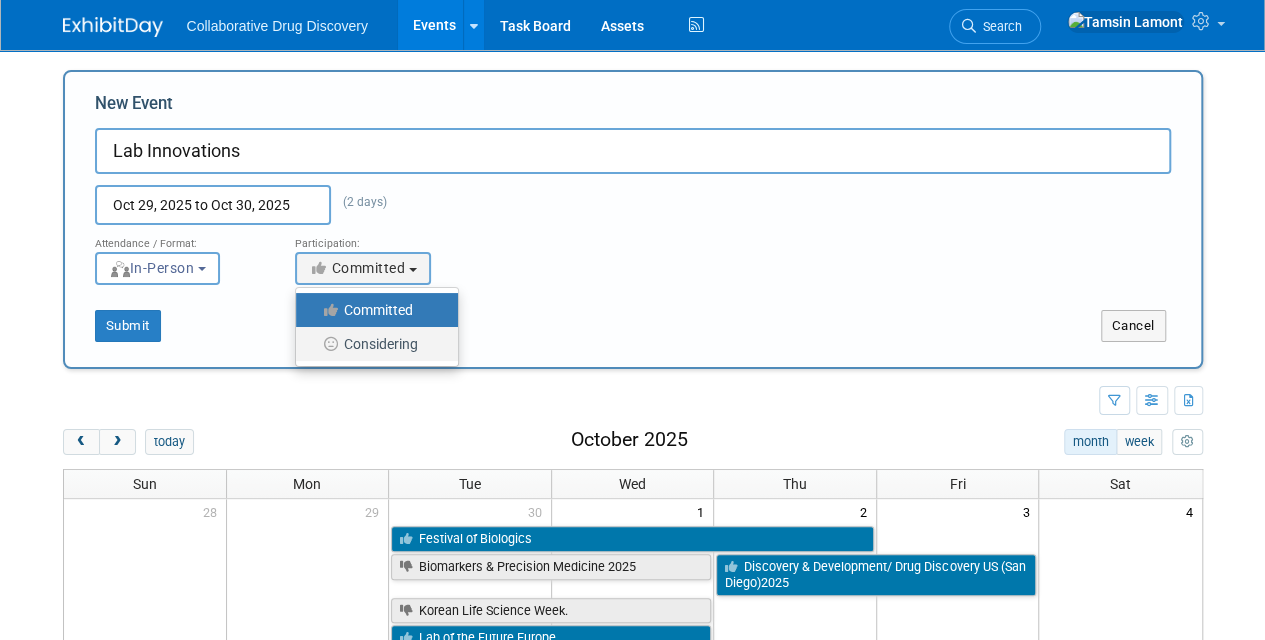 click on "Considering" at bounding box center (372, 344) 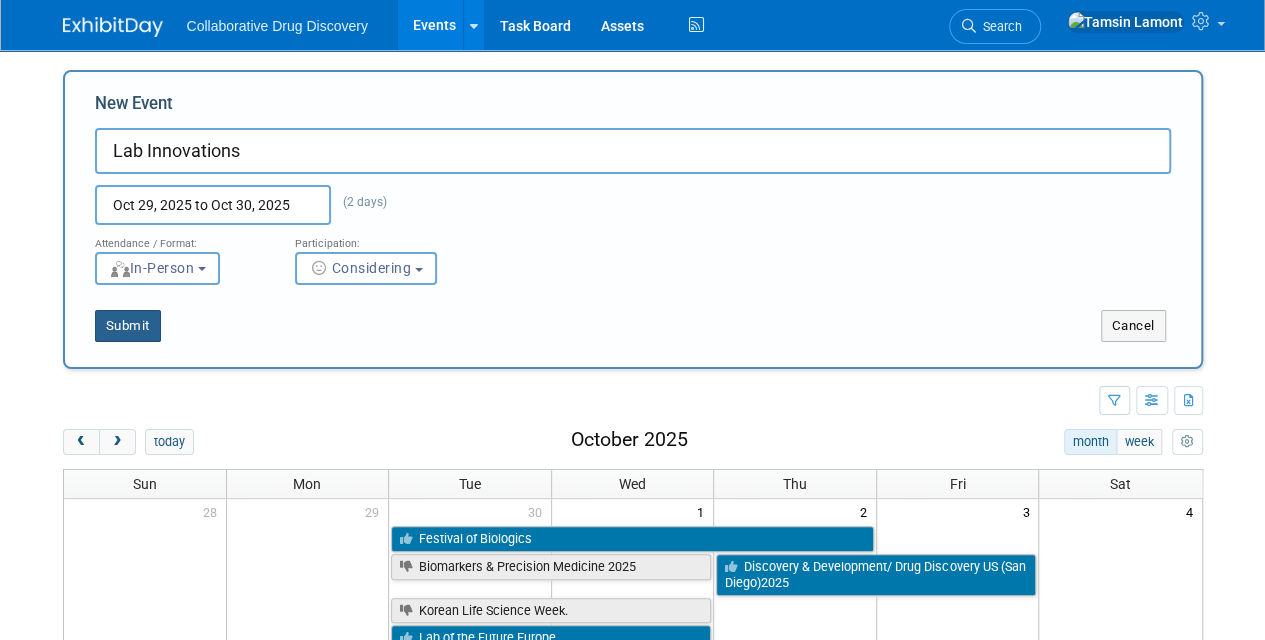 click on "Submit" at bounding box center [128, 326] 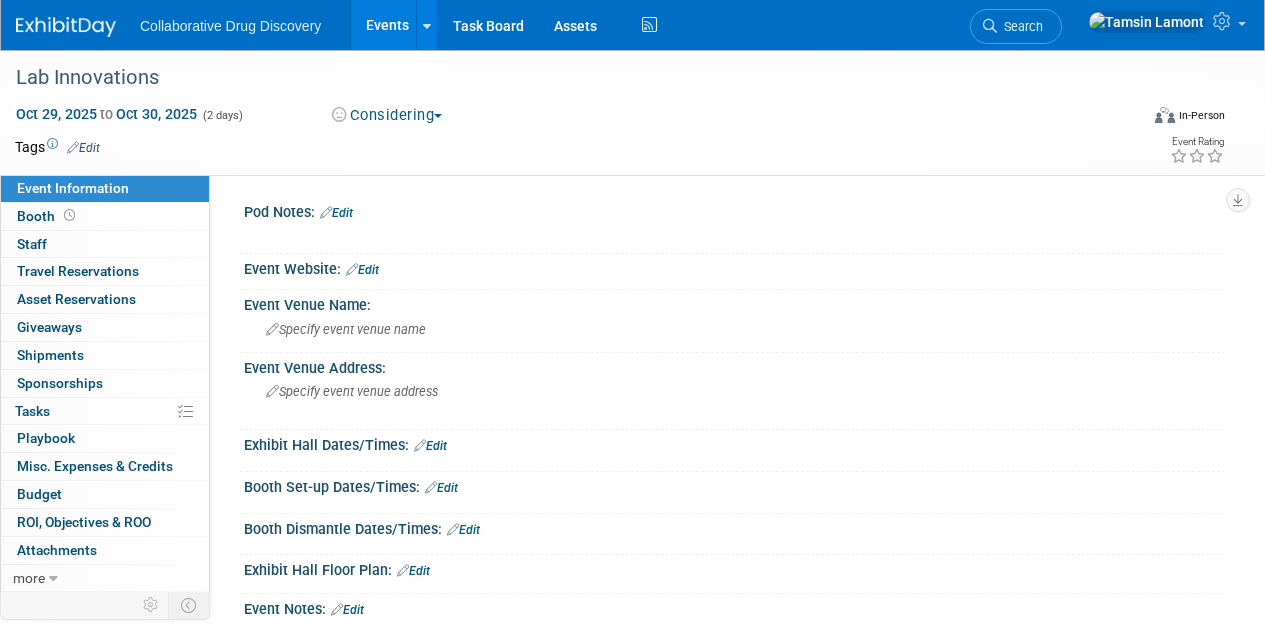 scroll, scrollTop: 0, scrollLeft: 0, axis: both 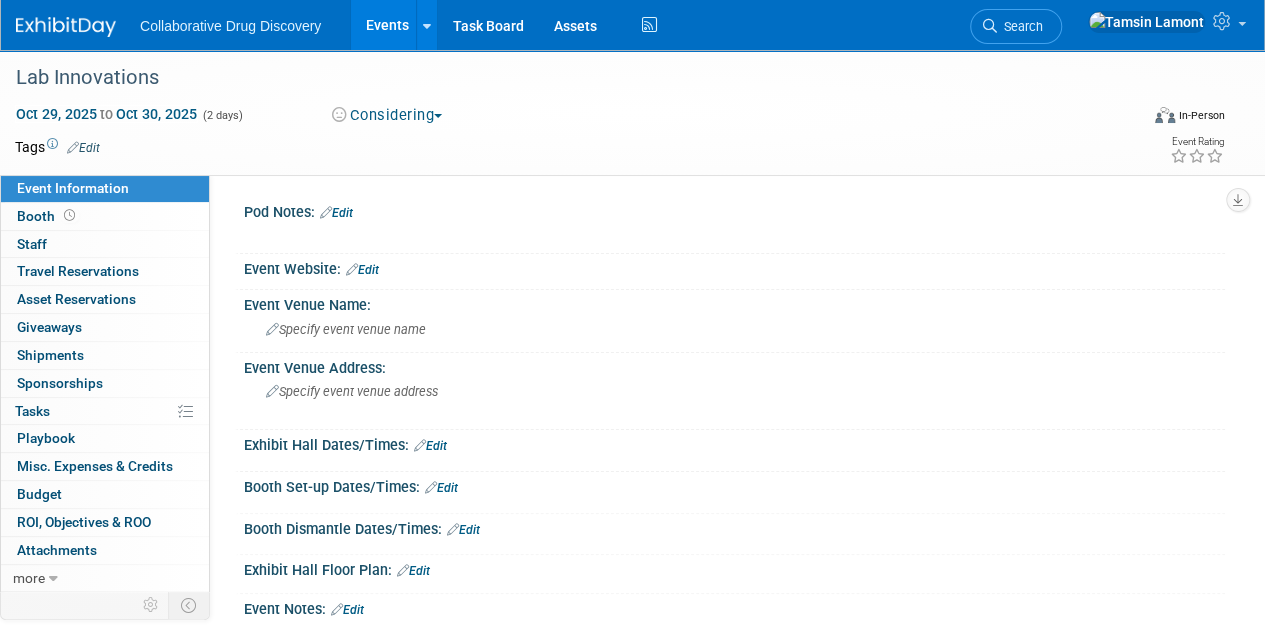 click at bounding box center (559, 147) 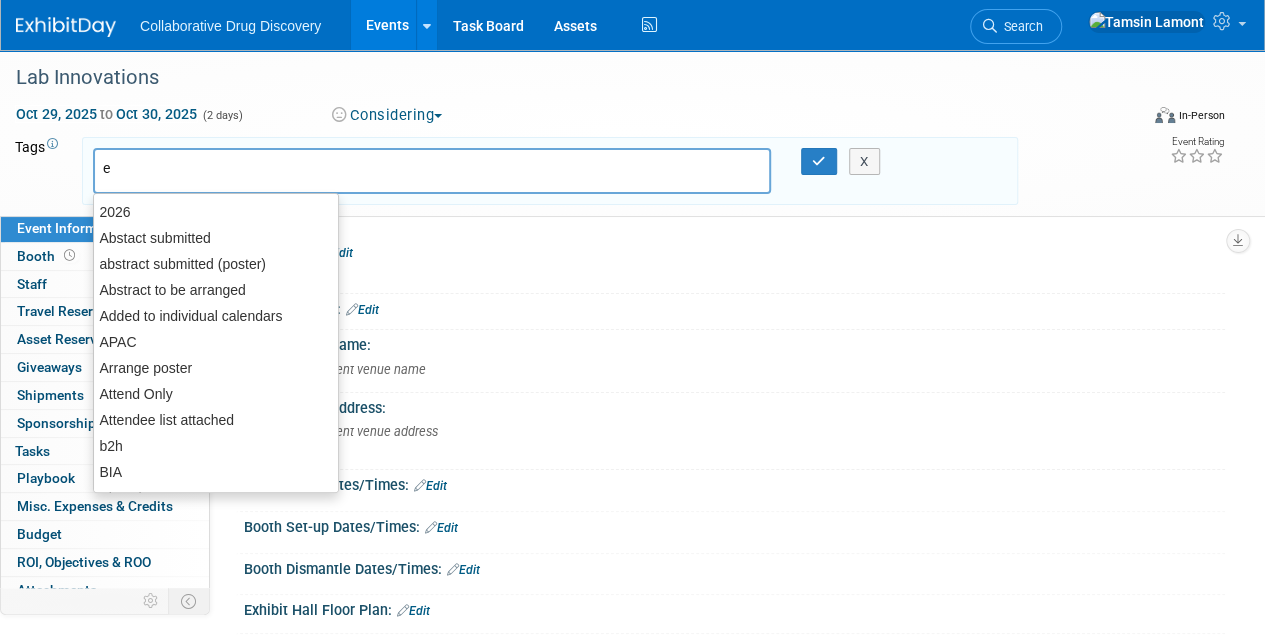 type on "eu" 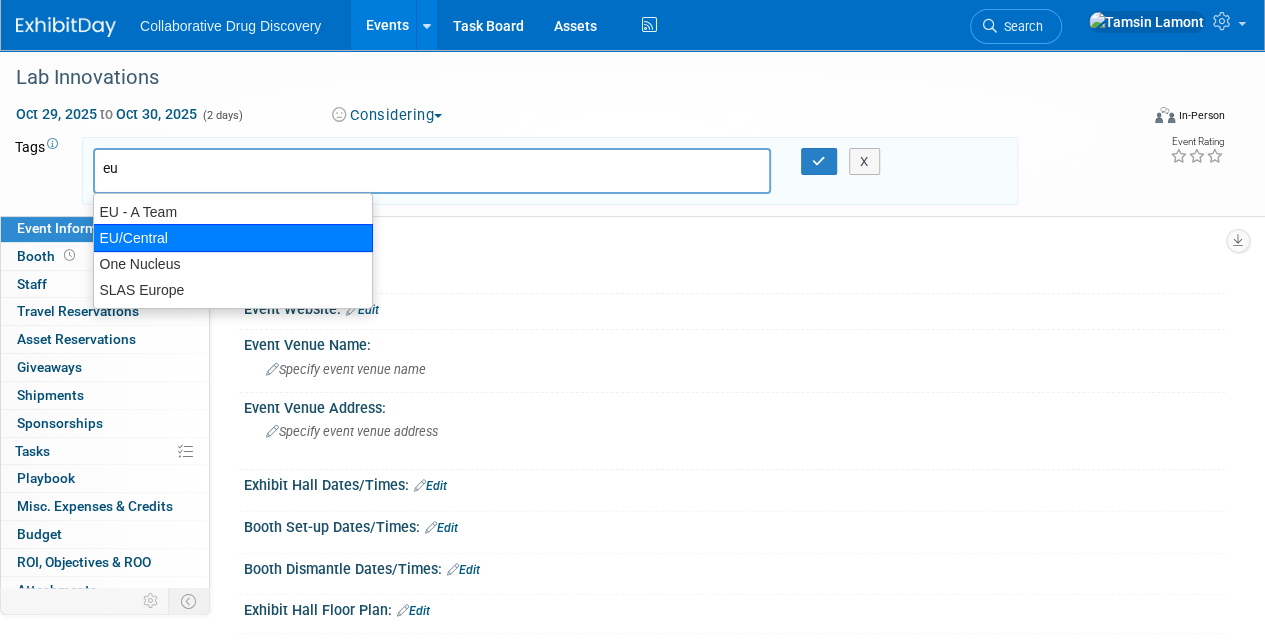click on "EU/Central" at bounding box center [233, 238] 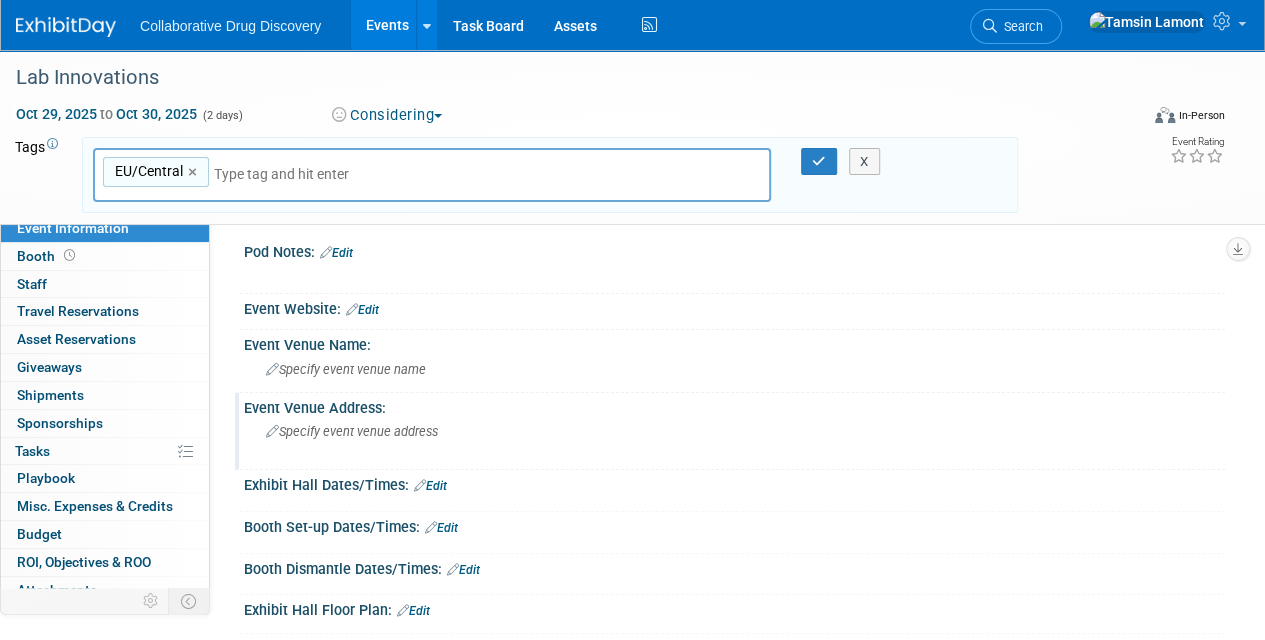 click on "Specify event venue address" at bounding box center (352, 431) 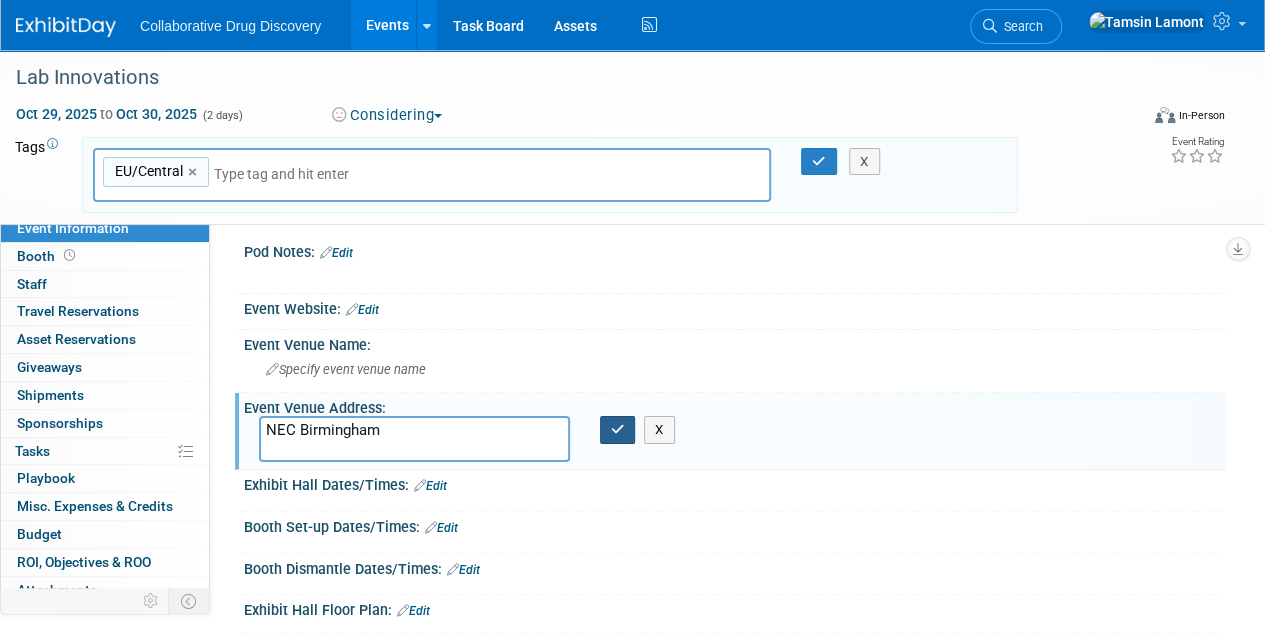 type on "NEC Birmingham" 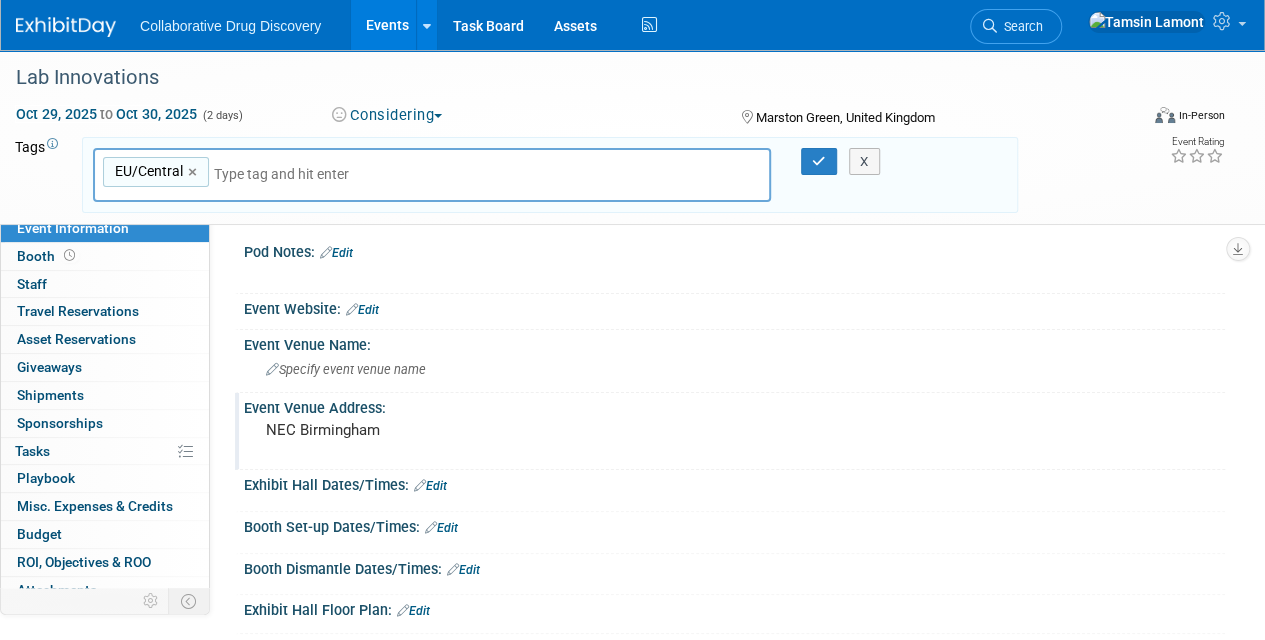 click on "Edit" at bounding box center [362, 310] 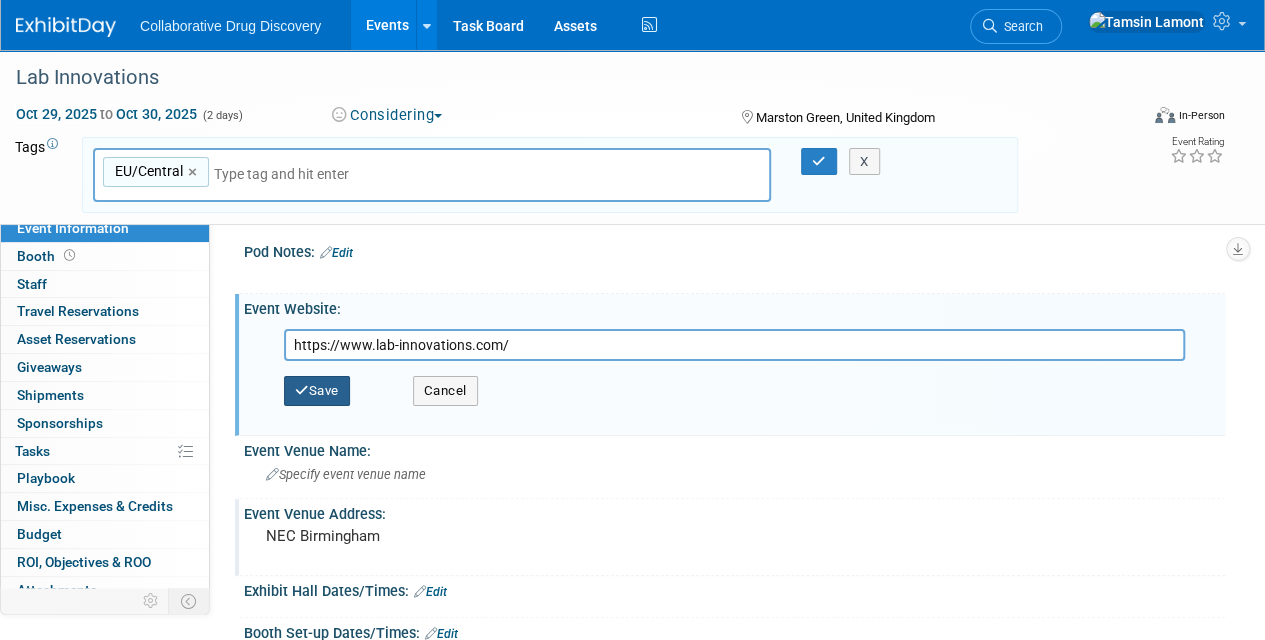 type on "https://www.lab-innovations.com/" 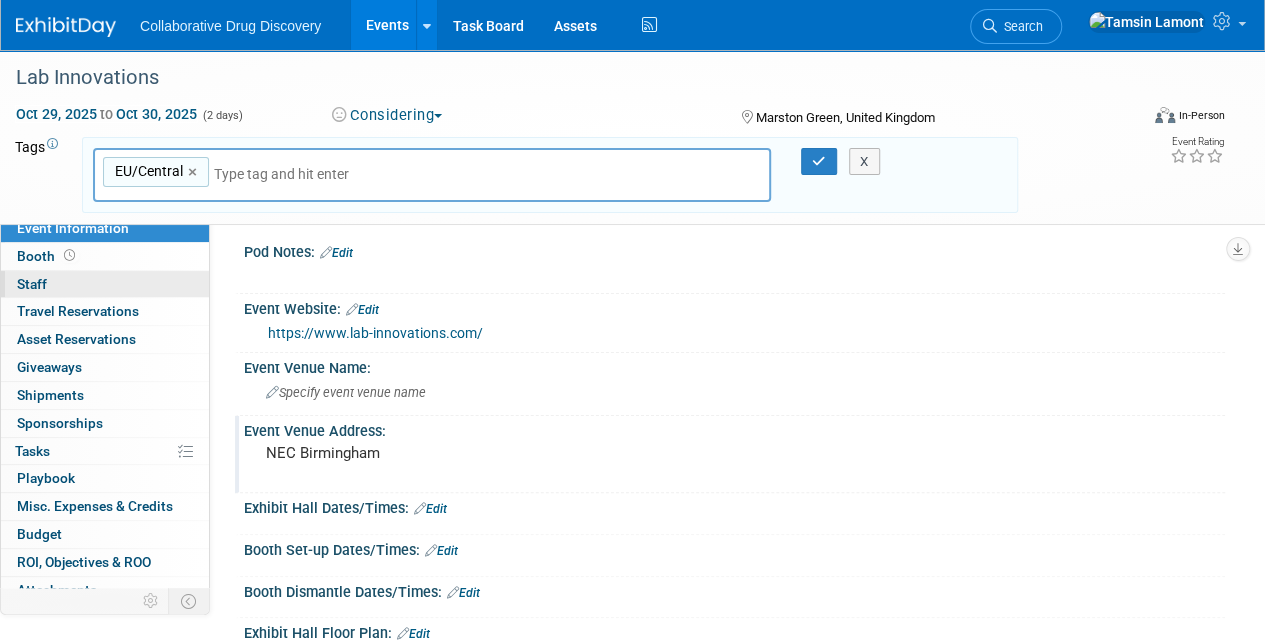 click on "0
Staff 0" at bounding box center [105, 284] 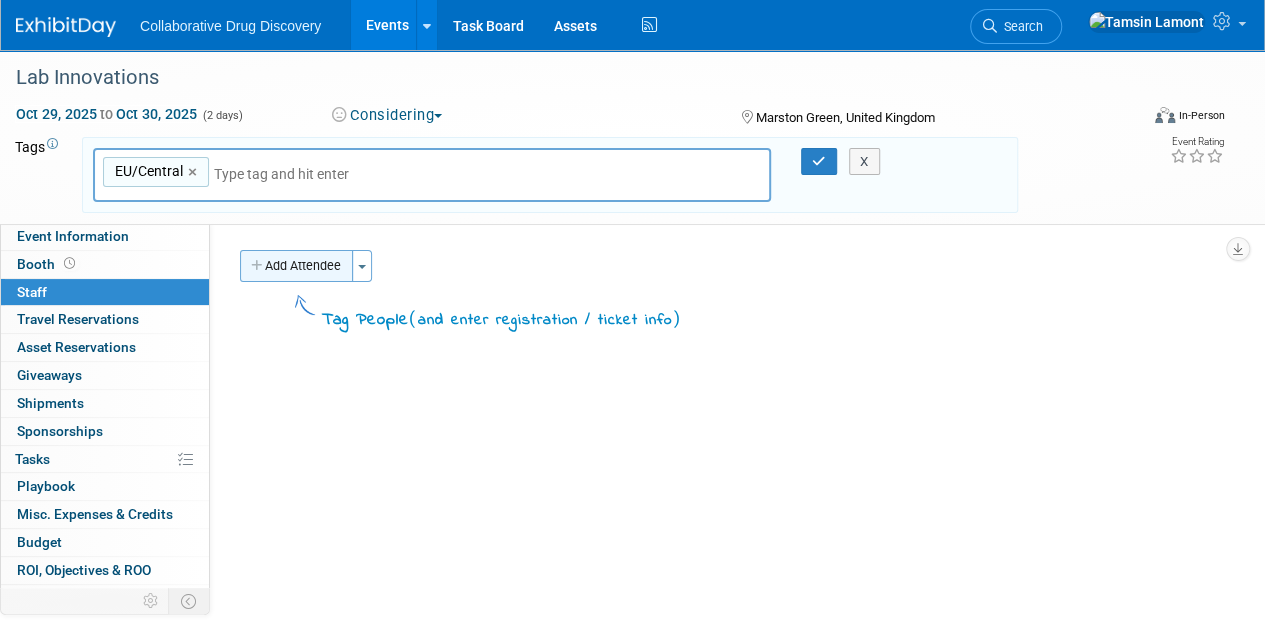 click on "Add Attendee" at bounding box center [296, 266] 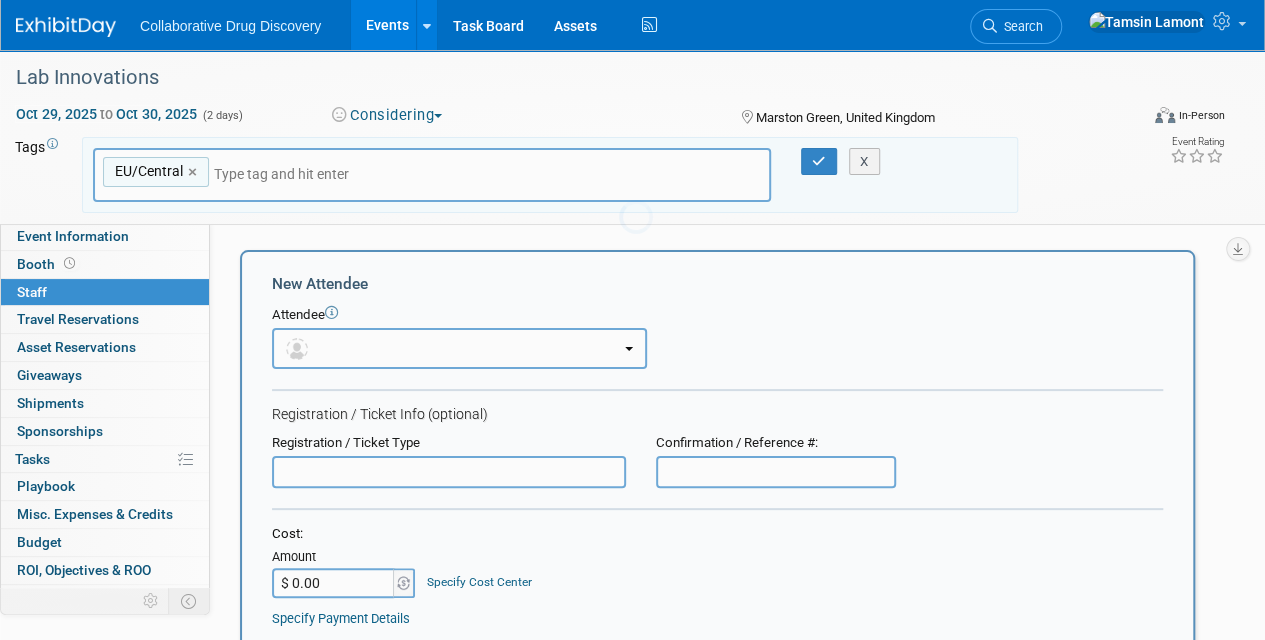 scroll, scrollTop: 0, scrollLeft: 0, axis: both 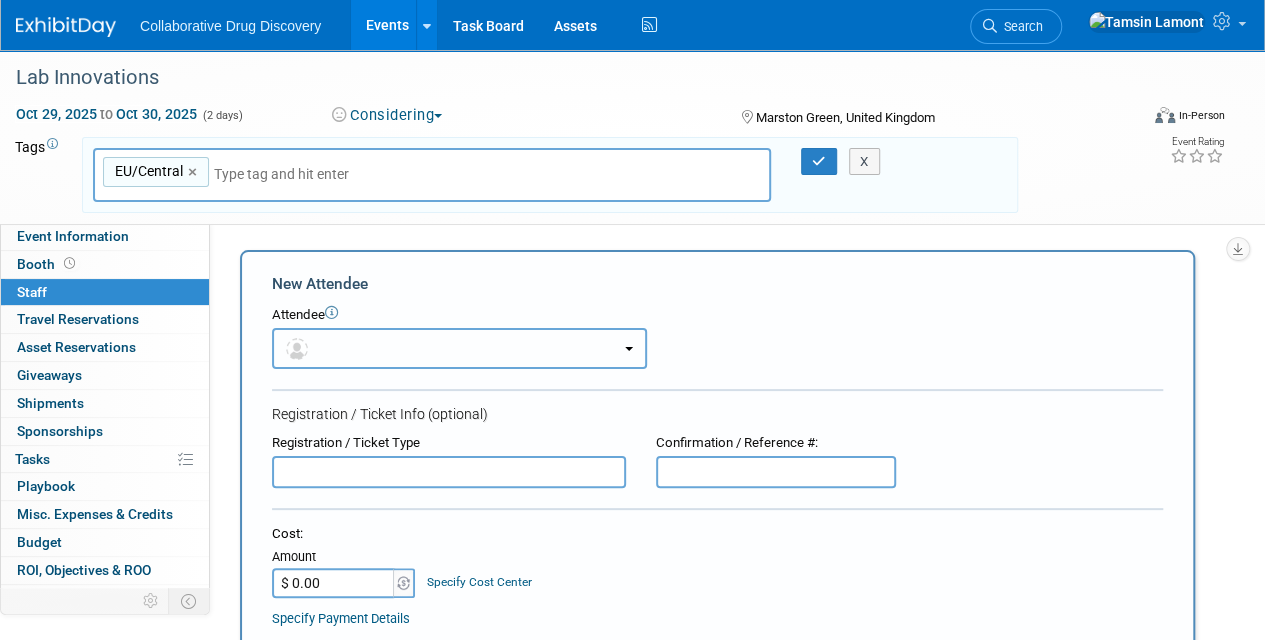 click at bounding box center [459, 348] 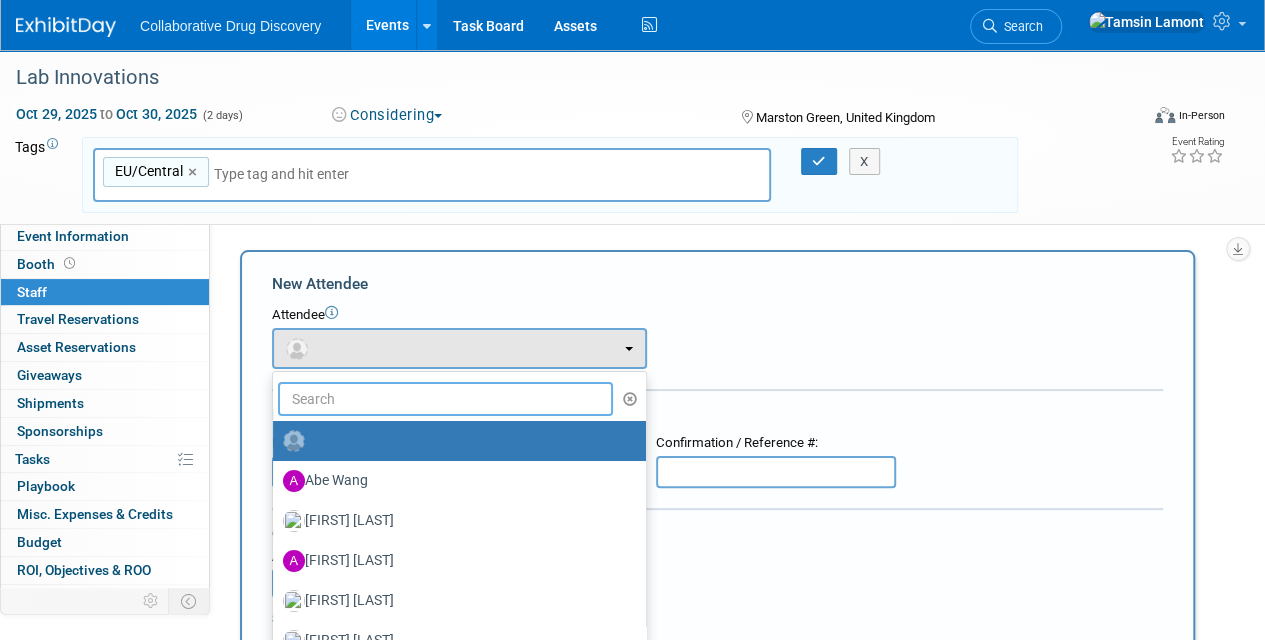 click at bounding box center [445, 399] 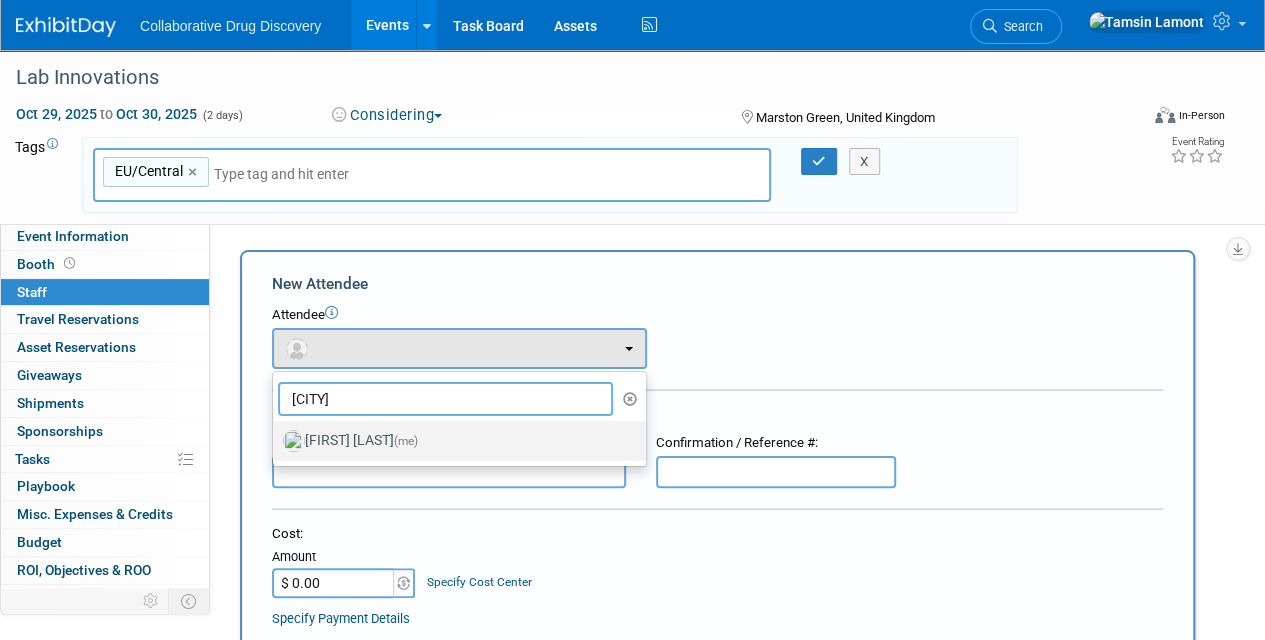 type on "[CITY]" 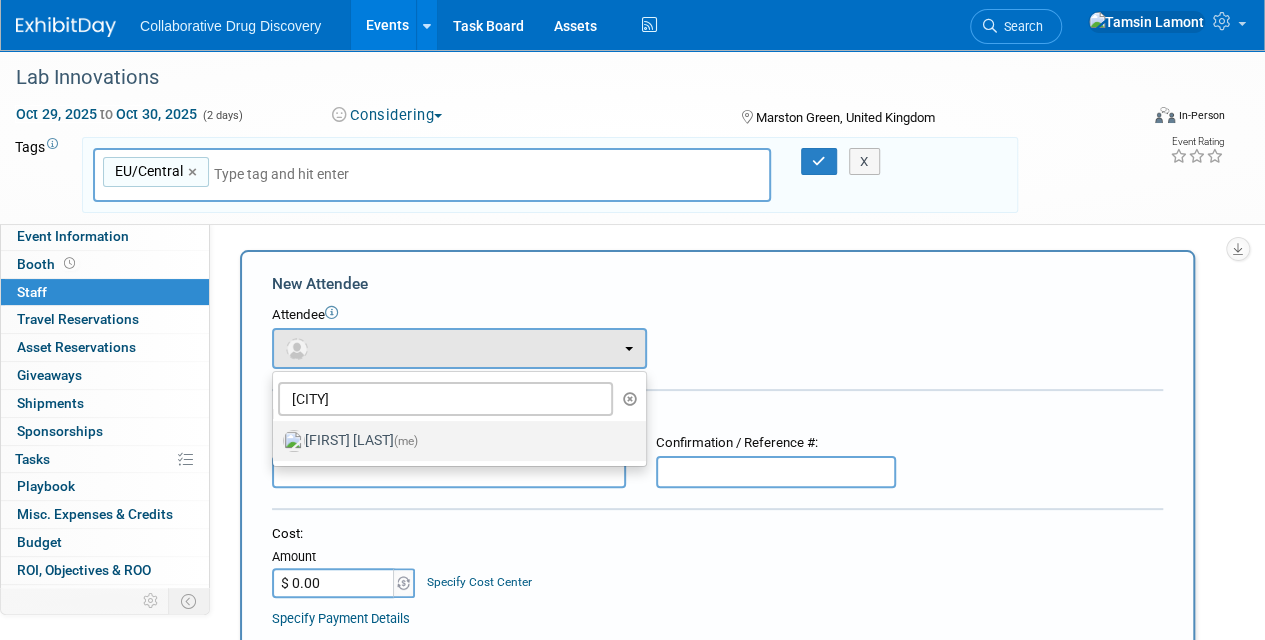 click on "[FIRST] [LAST]
(me)" at bounding box center [454, 441] 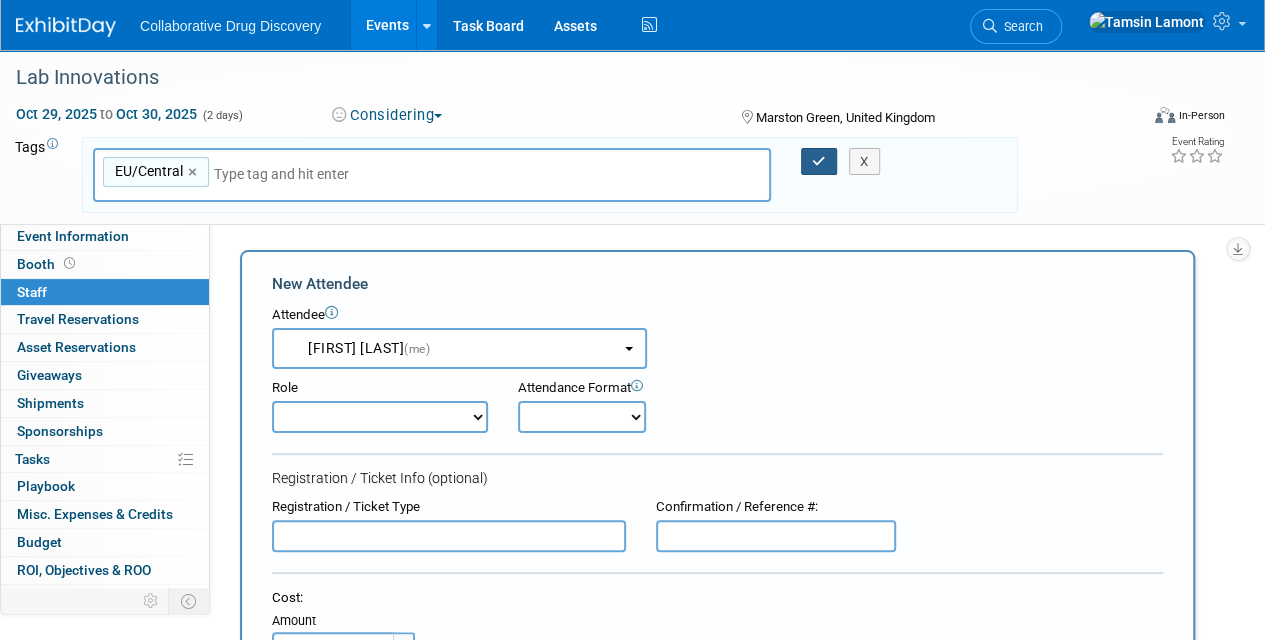 click at bounding box center [819, 162] 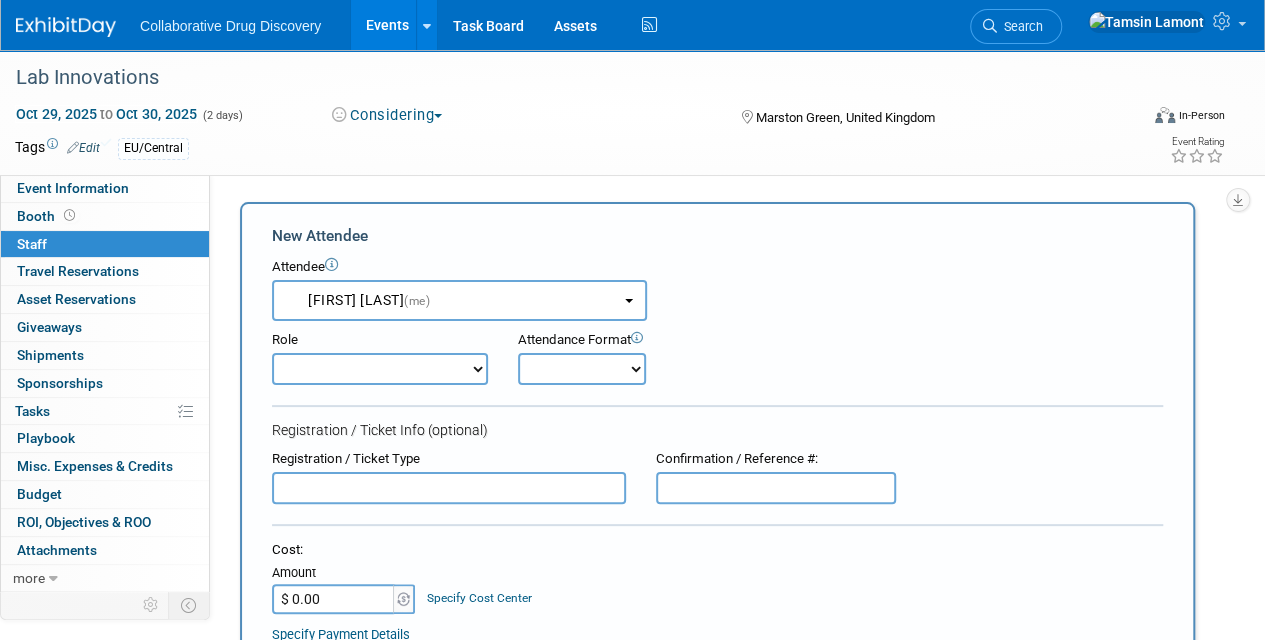 click at bounding box center (66, 27) 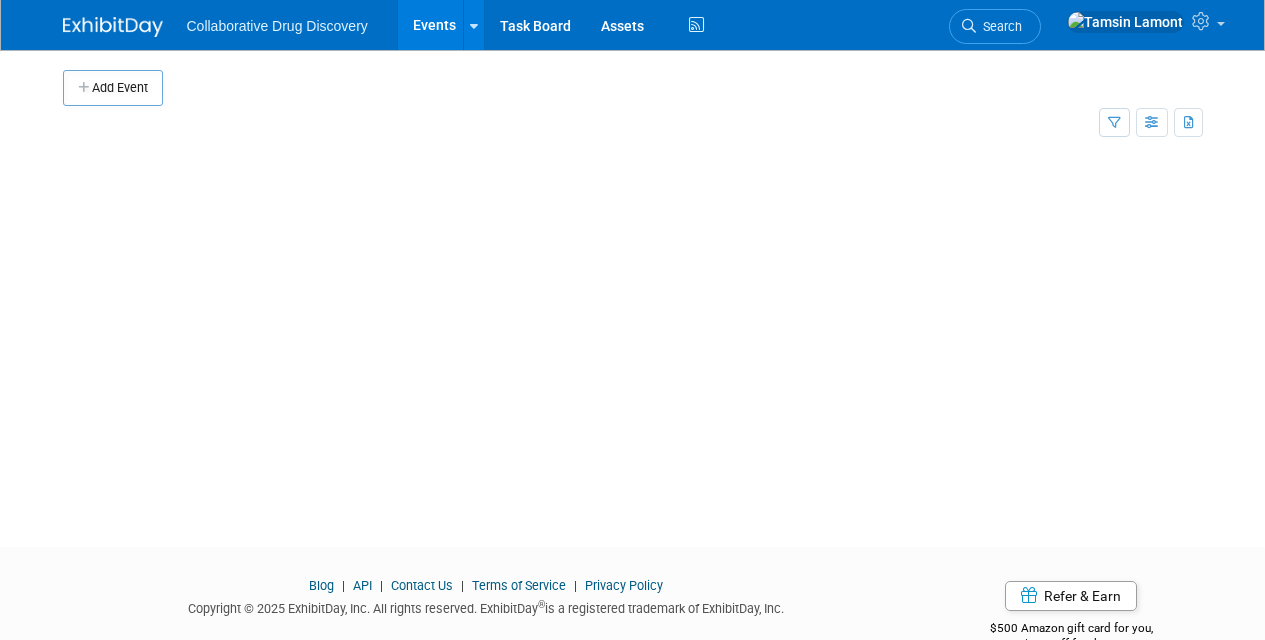 scroll, scrollTop: 0, scrollLeft: 0, axis: both 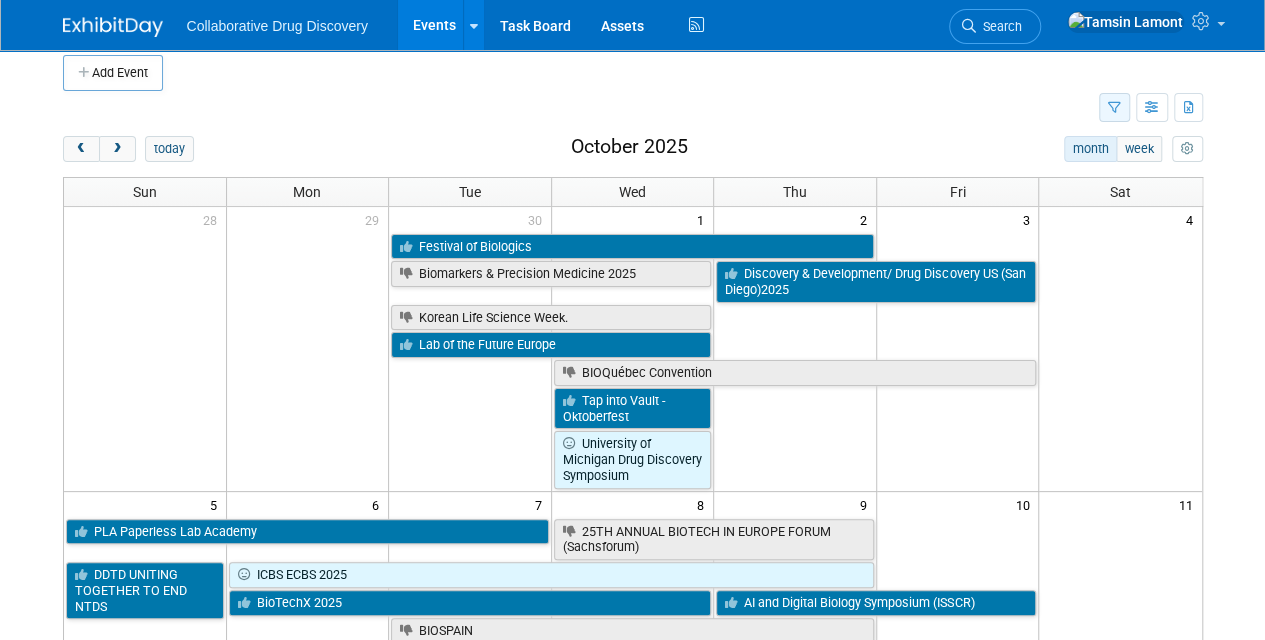 click at bounding box center (1114, 107) 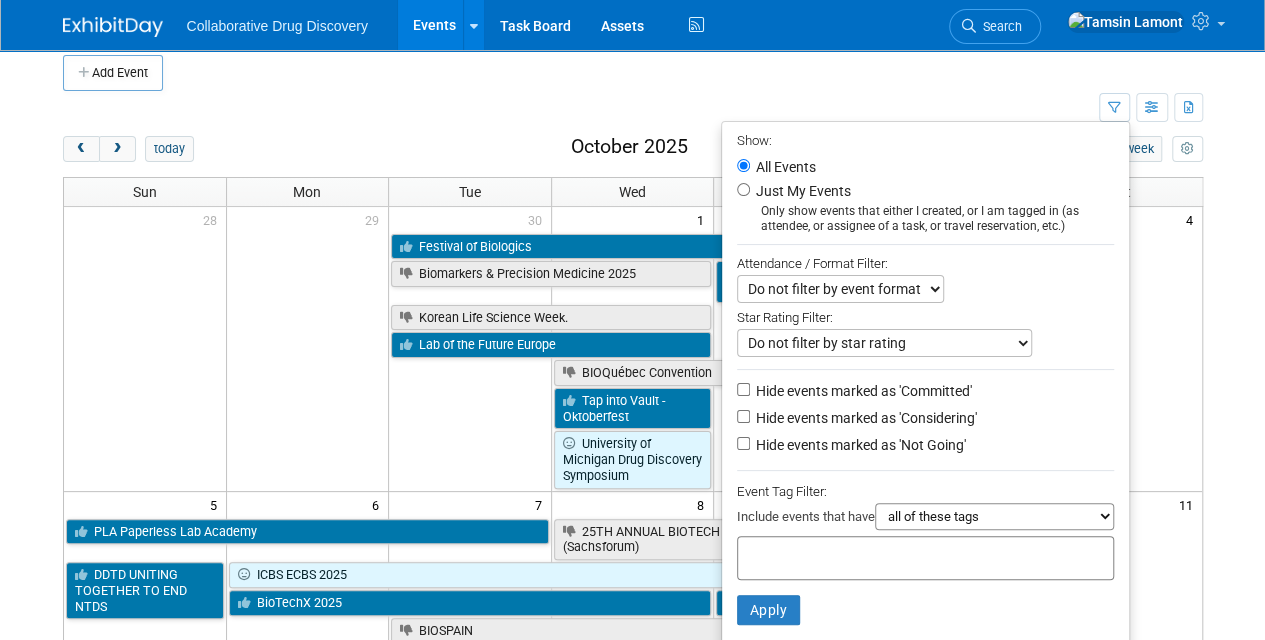 click at bounding box center (826, 555) 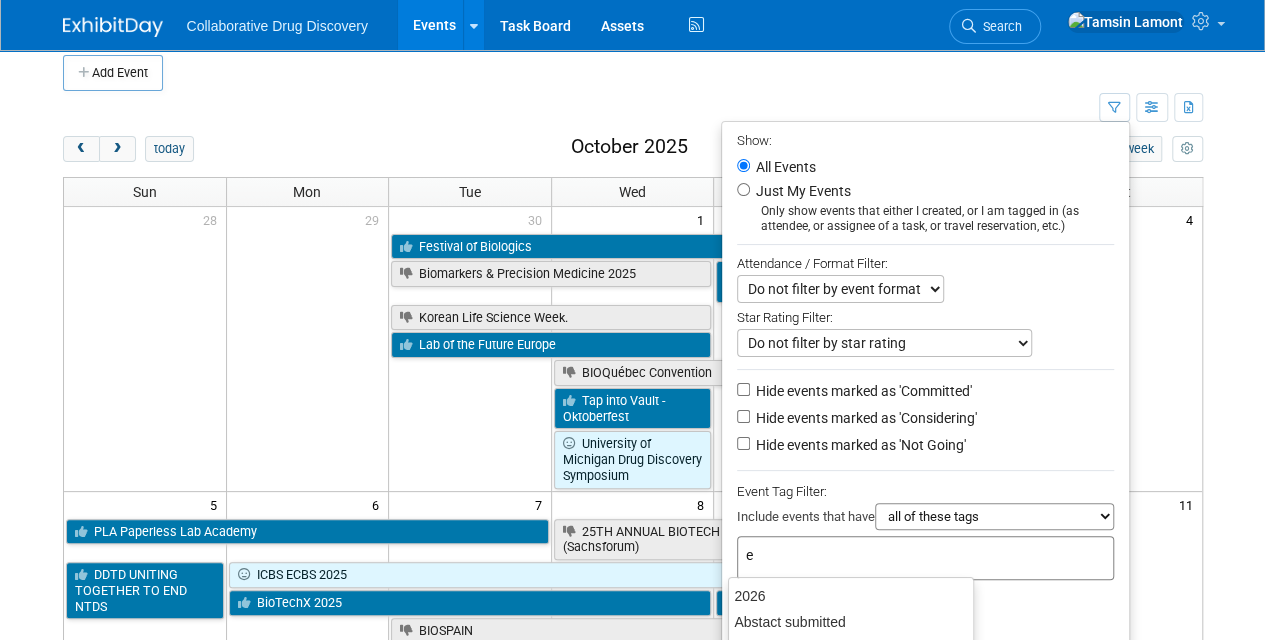 type on "eu" 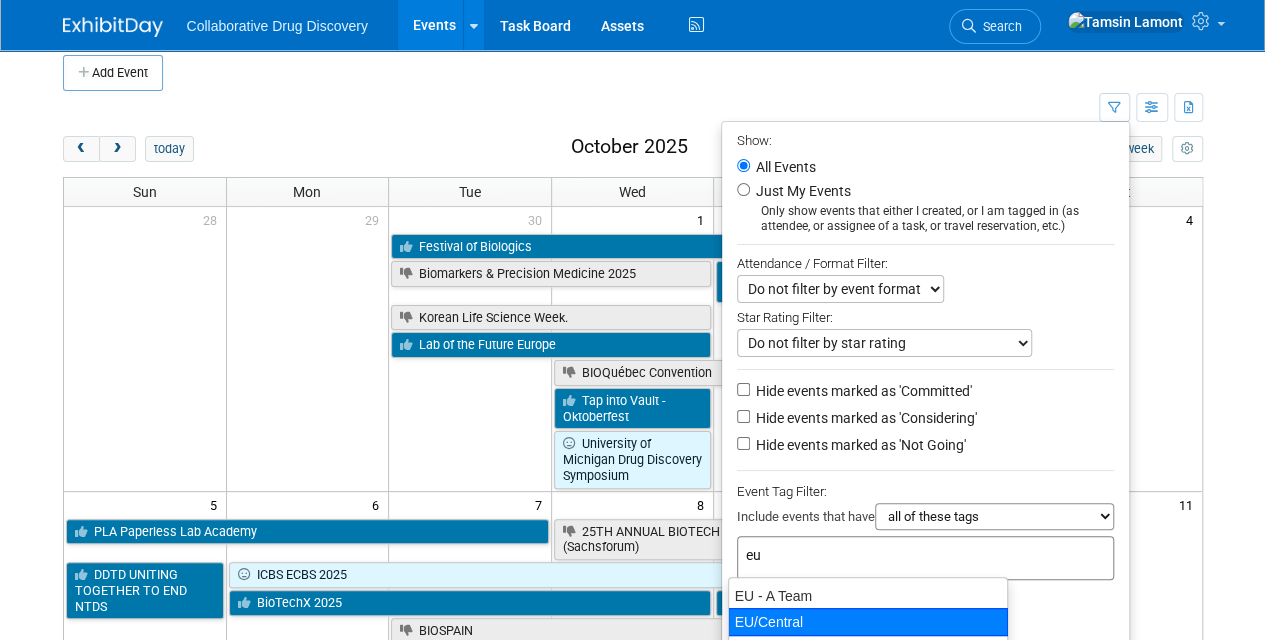 click on "EU/Central" at bounding box center [868, 622] 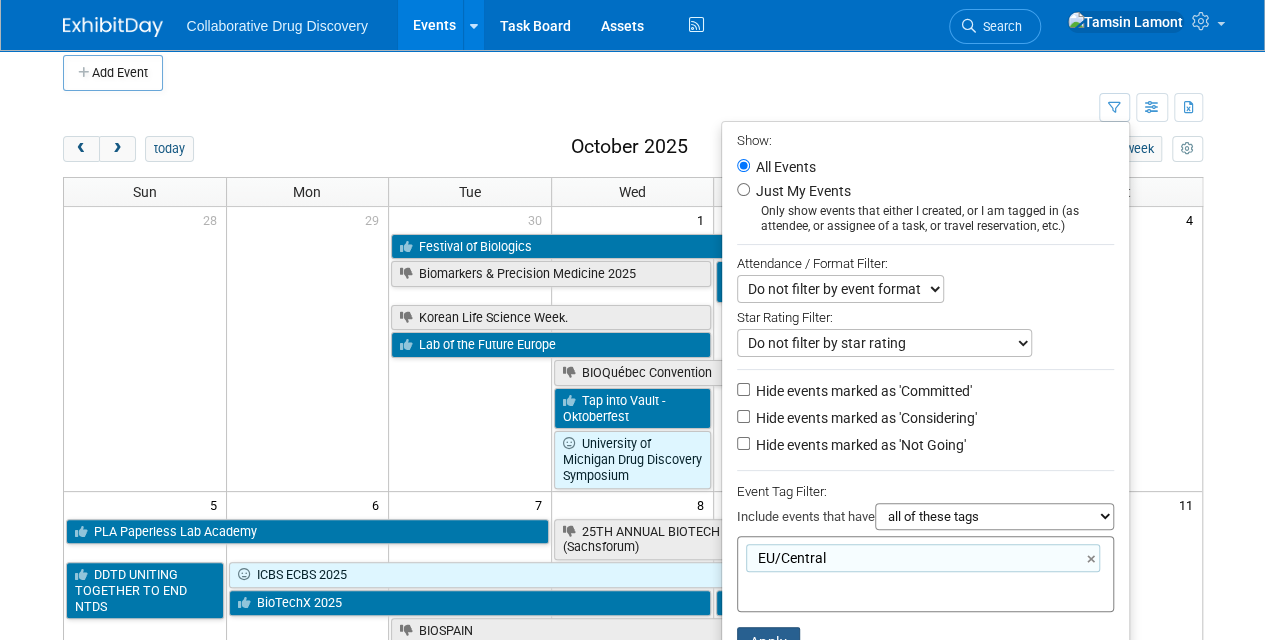 click on "Apply" at bounding box center (769, 642) 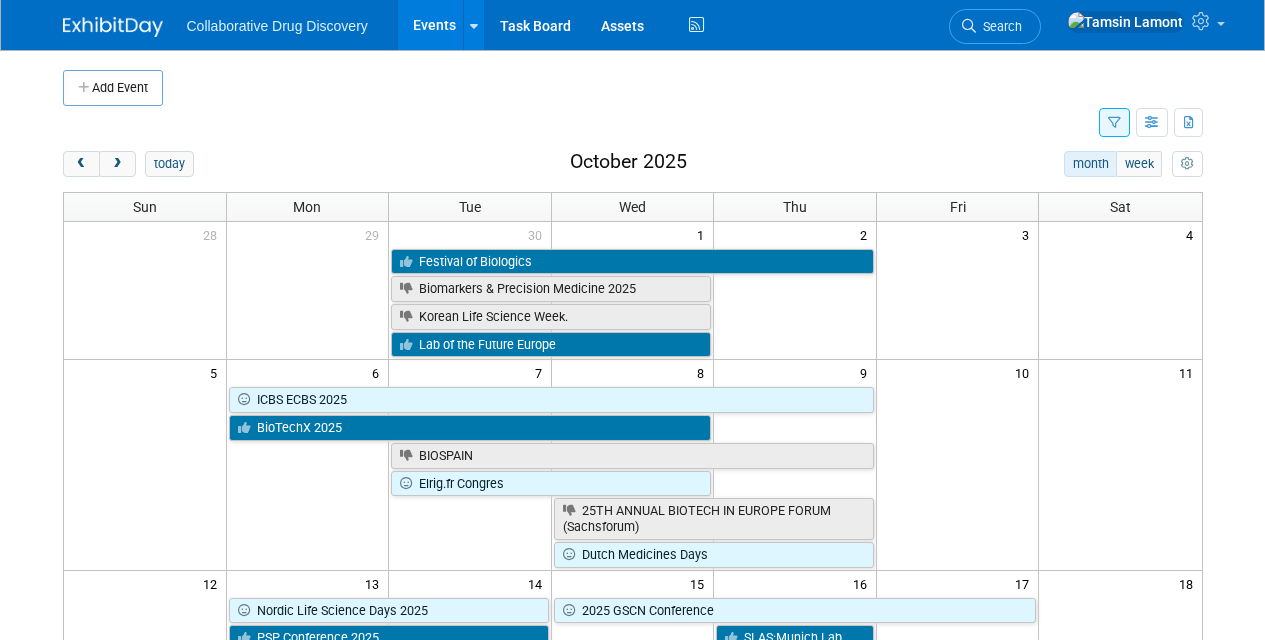scroll, scrollTop: 0, scrollLeft: 0, axis: both 